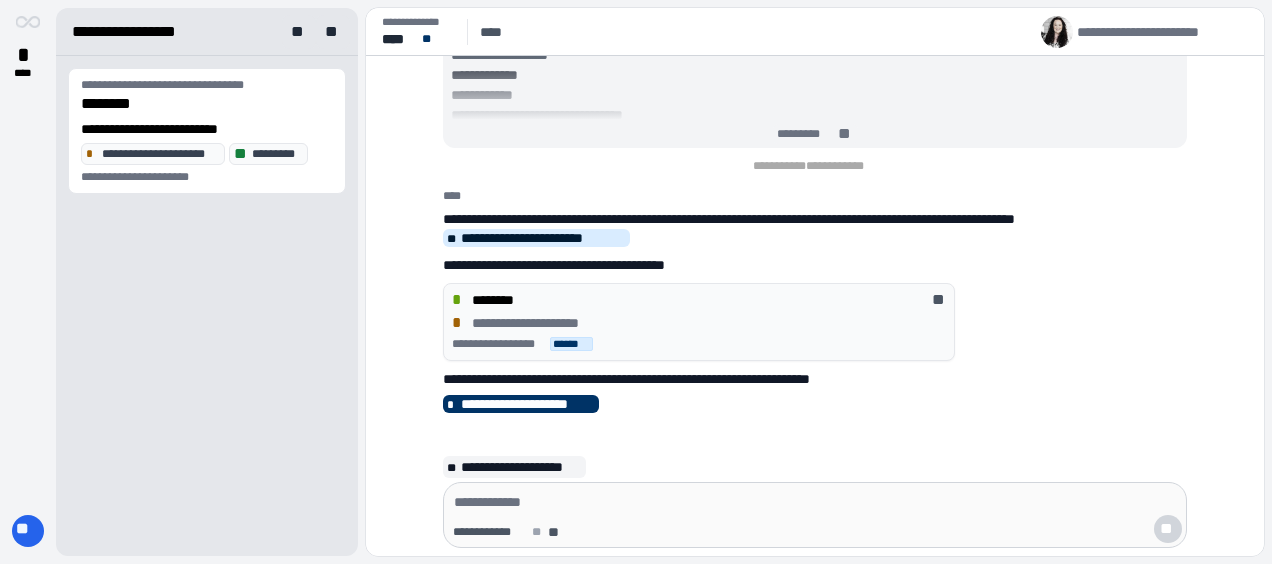 scroll, scrollTop: 0, scrollLeft: 0, axis: both 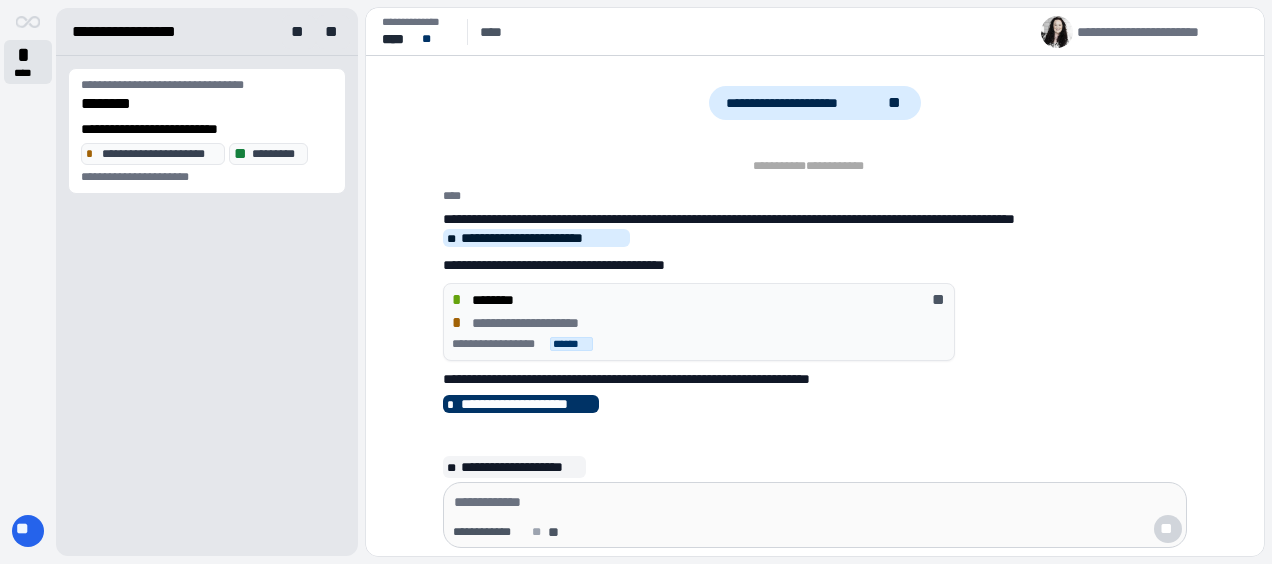 click on "****" at bounding box center (28, 73) 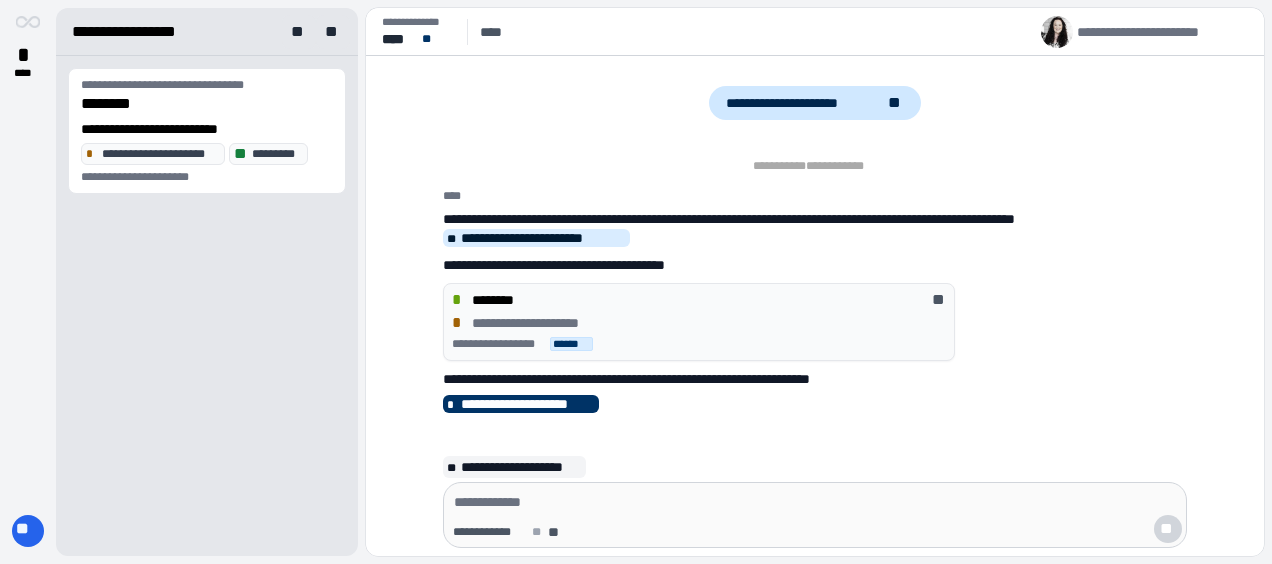 click on "**********" at bounding box center [803, 103] 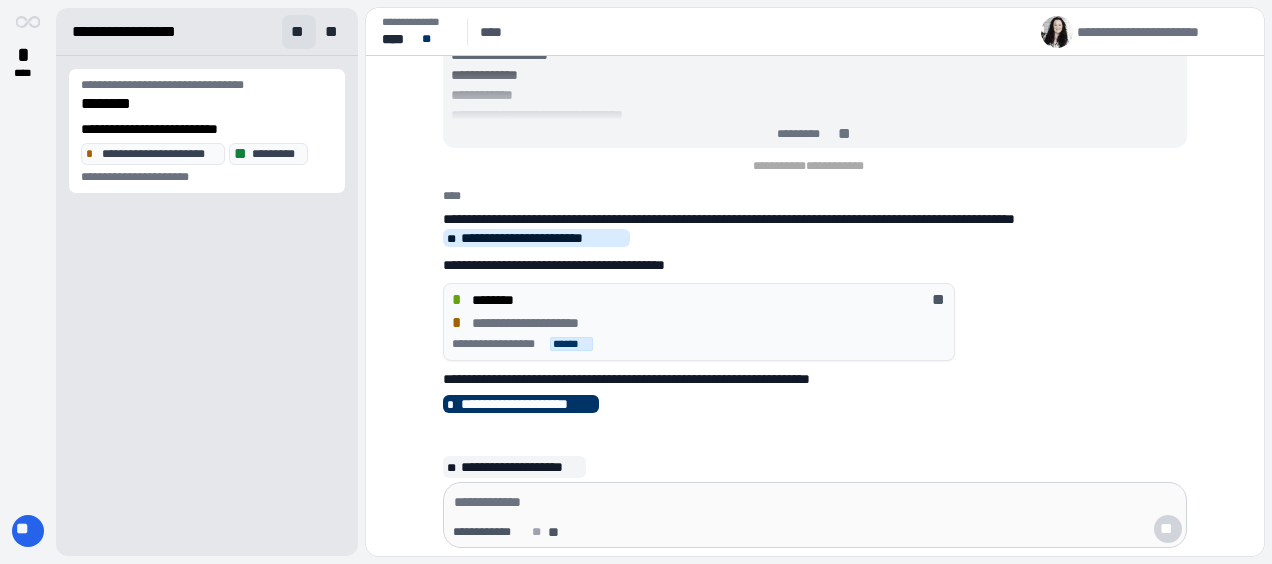 click on "**" at bounding box center (299, 32) 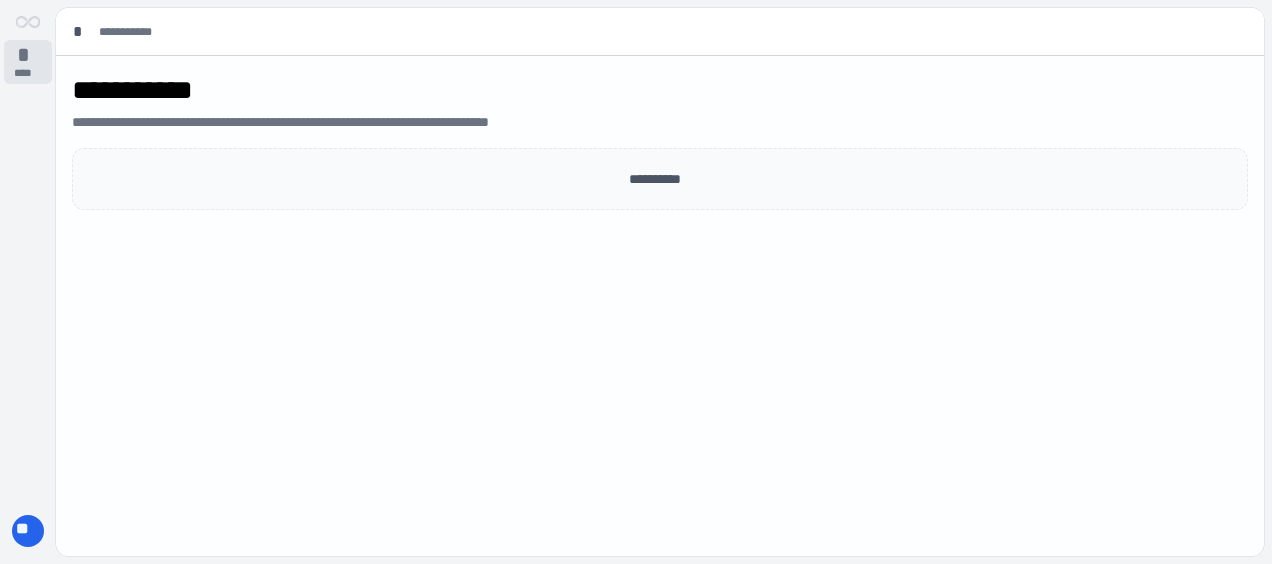 click on "*" at bounding box center [28, 55] 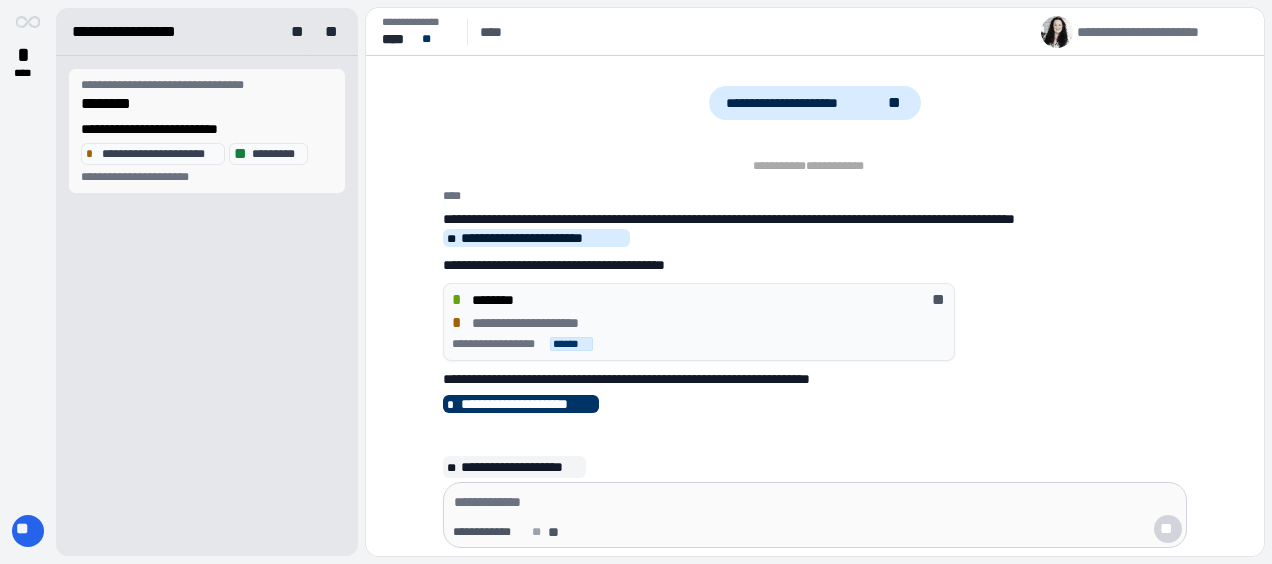 click on "********" at bounding box center [207, 104] 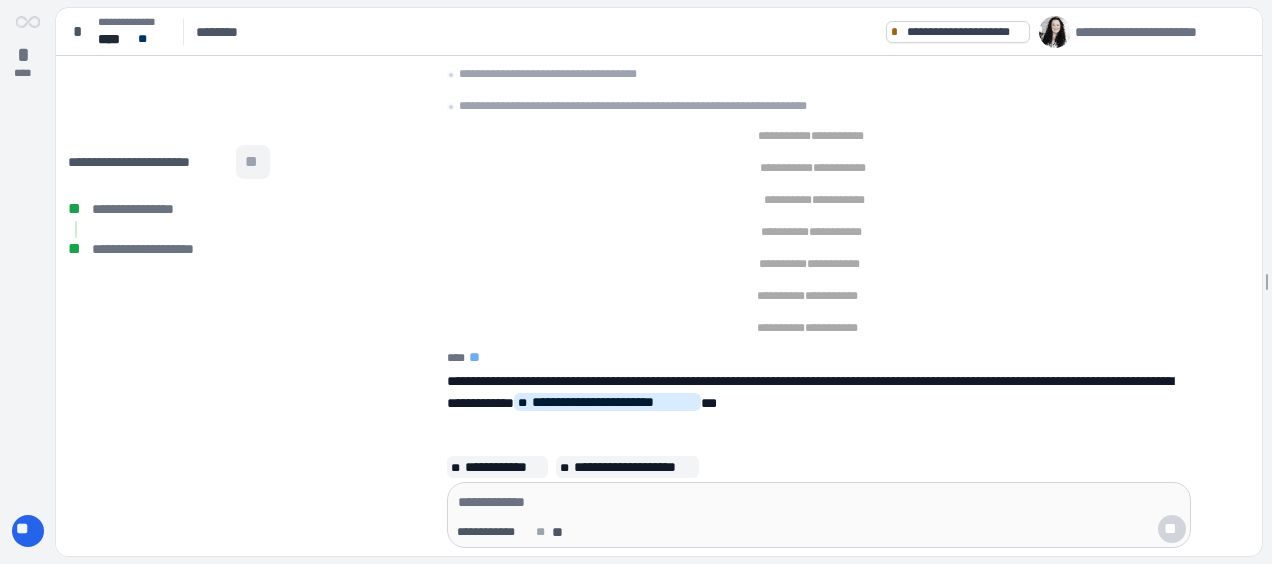 click on "**" at bounding box center (253, 162) 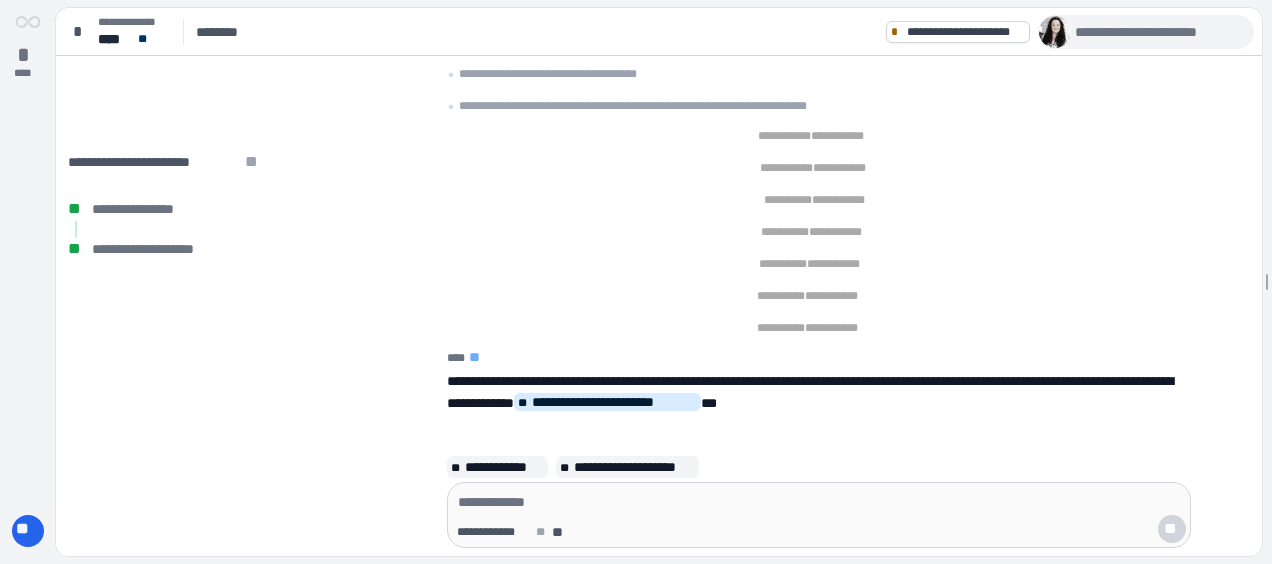 click at bounding box center [1055, 32] 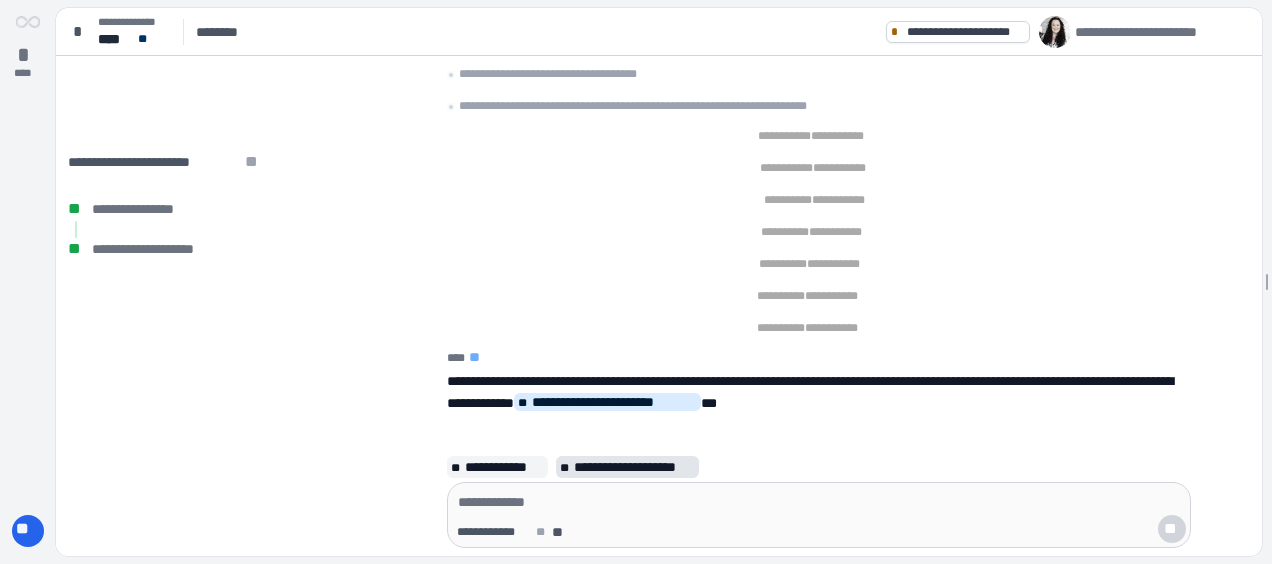 click on "**********" at bounding box center (627, 467) 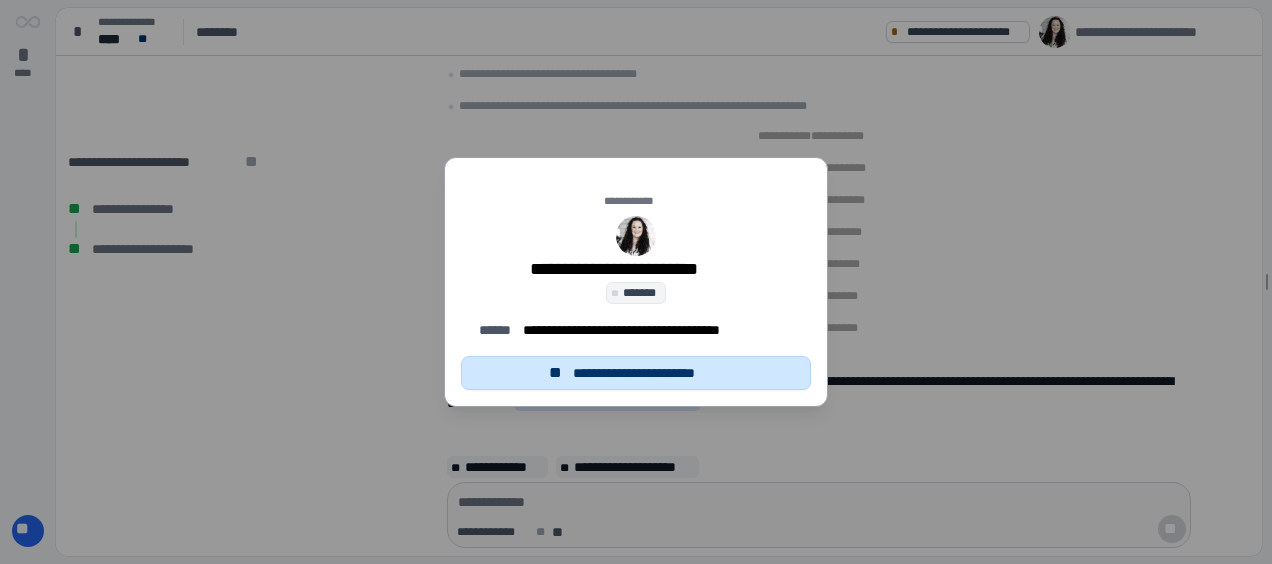 click on "**********" at bounding box center [647, 373] 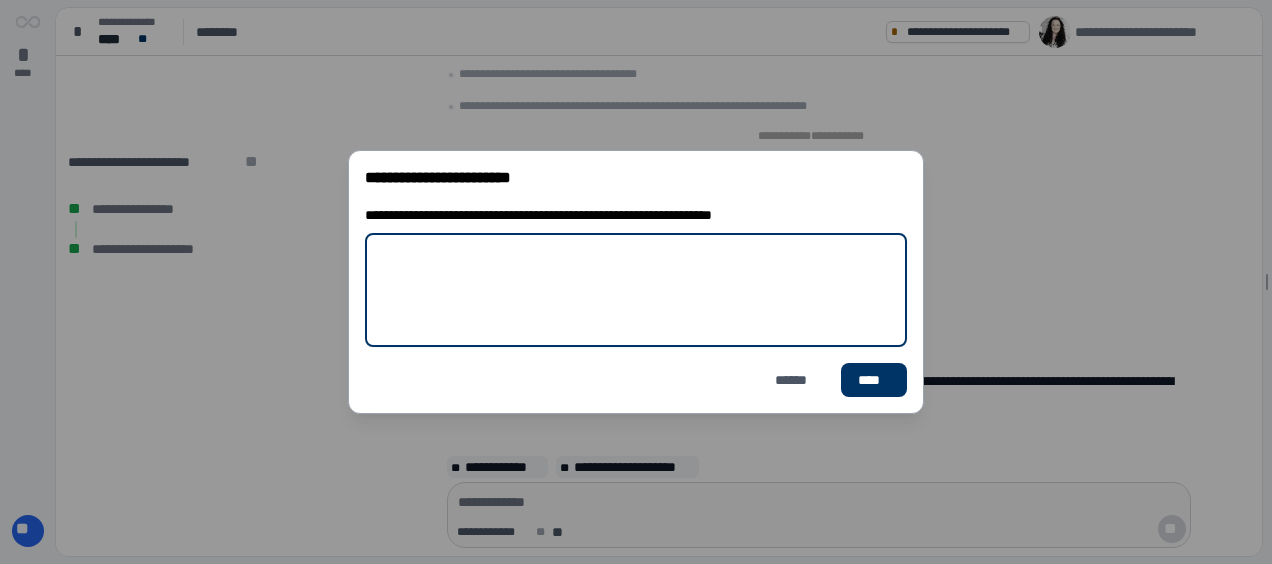 click at bounding box center (636, 290) 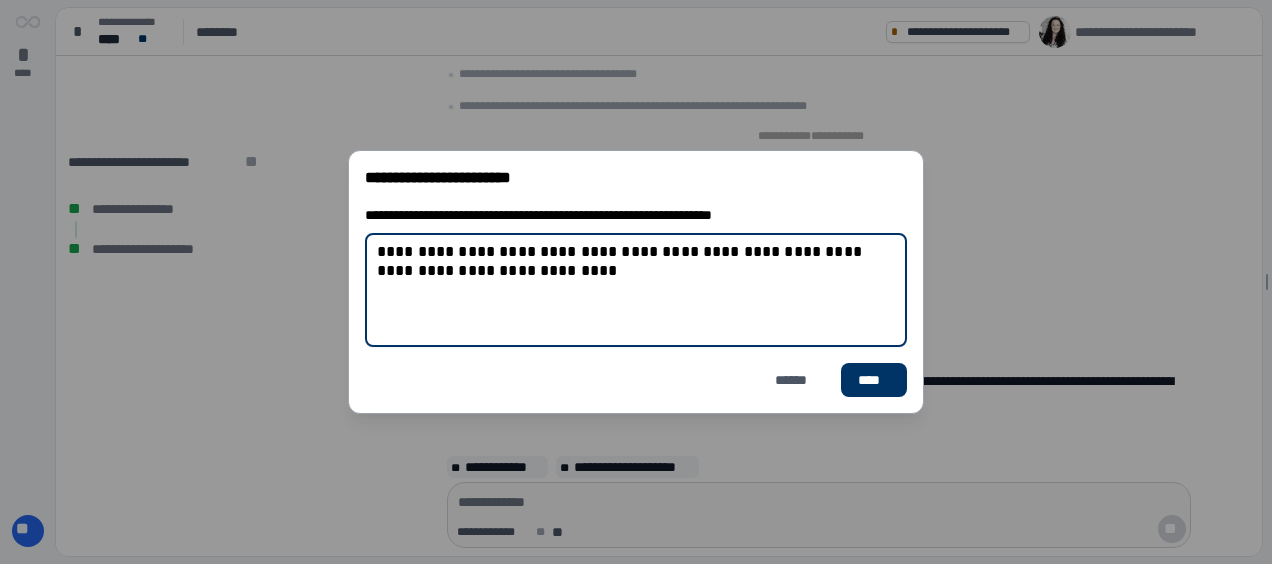 click on "**********" at bounding box center (636, 290) 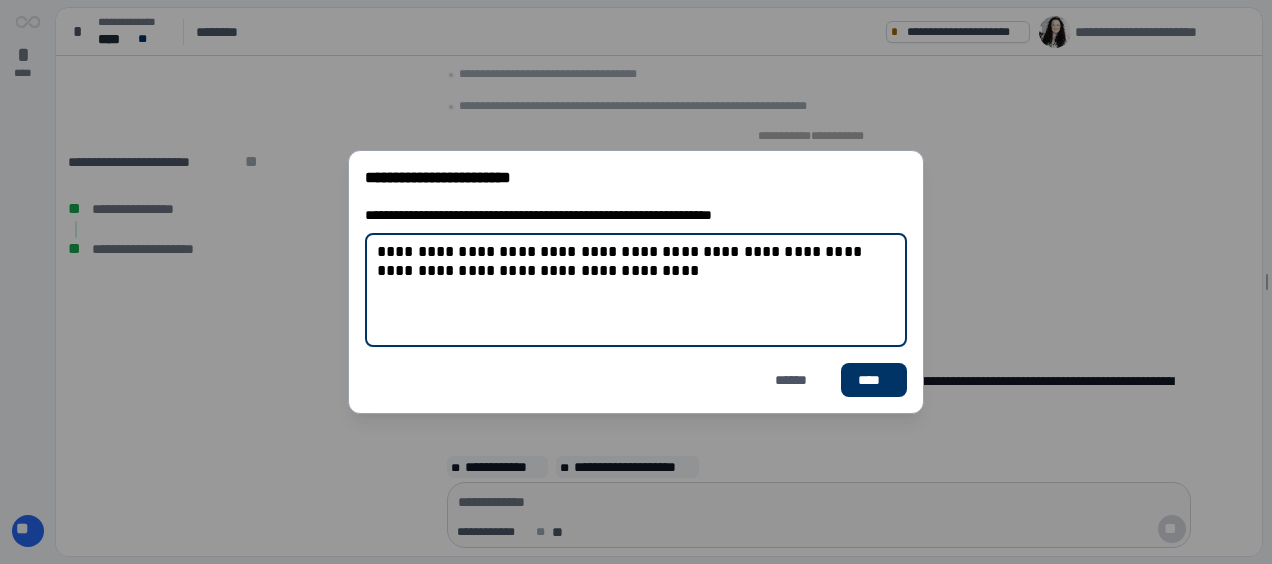 click on "**********" at bounding box center (636, 290) 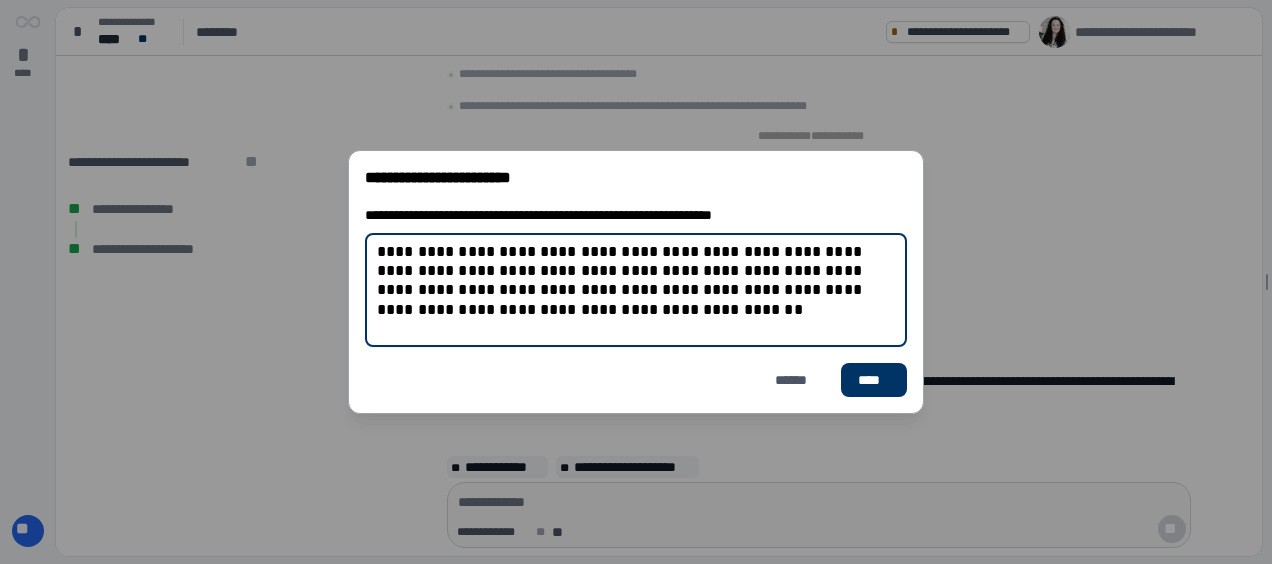 click on "**********" at bounding box center [636, 290] 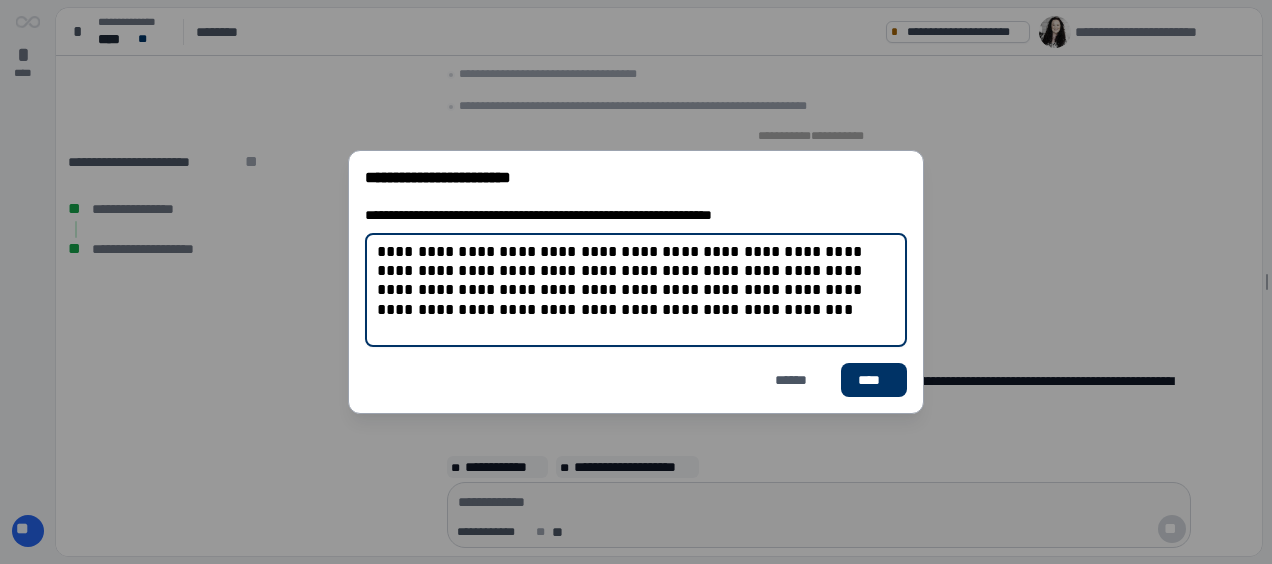 click on "**********" at bounding box center [636, 290] 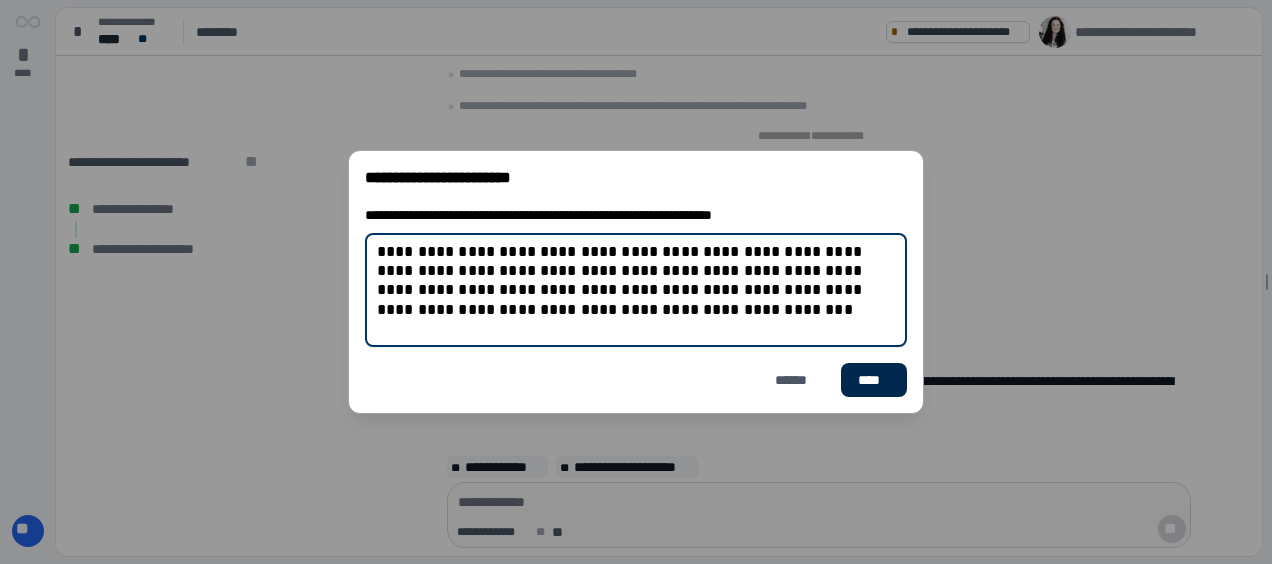 type on "**********" 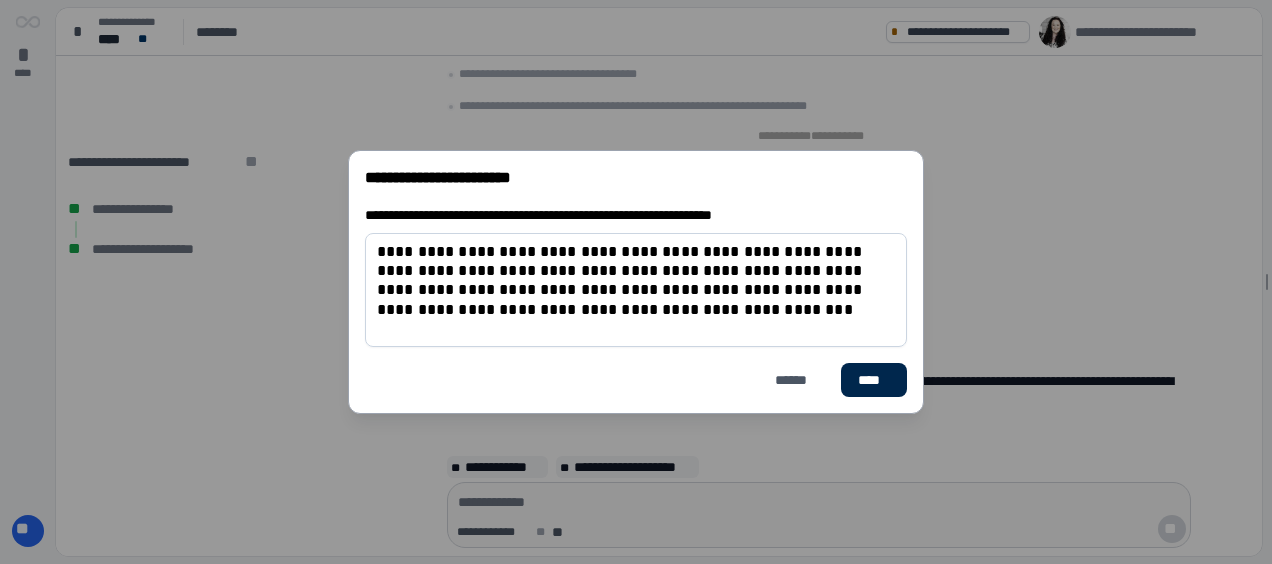 click on "****" at bounding box center [874, 380] 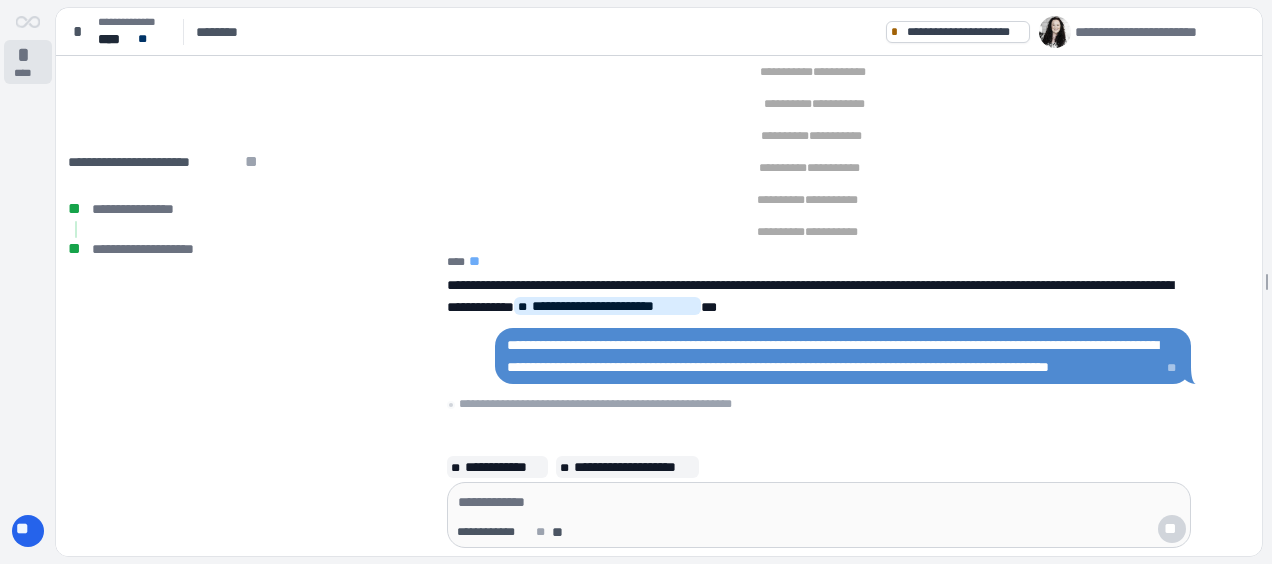 click on "****" at bounding box center (28, 73) 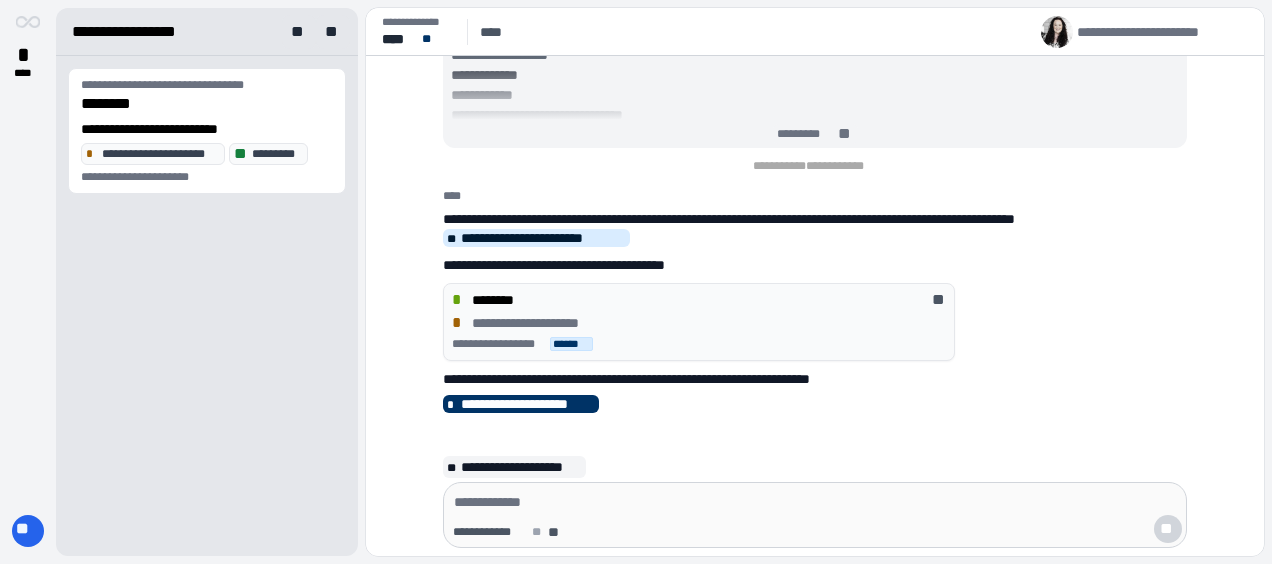 scroll, scrollTop: 0, scrollLeft: 0, axis: both 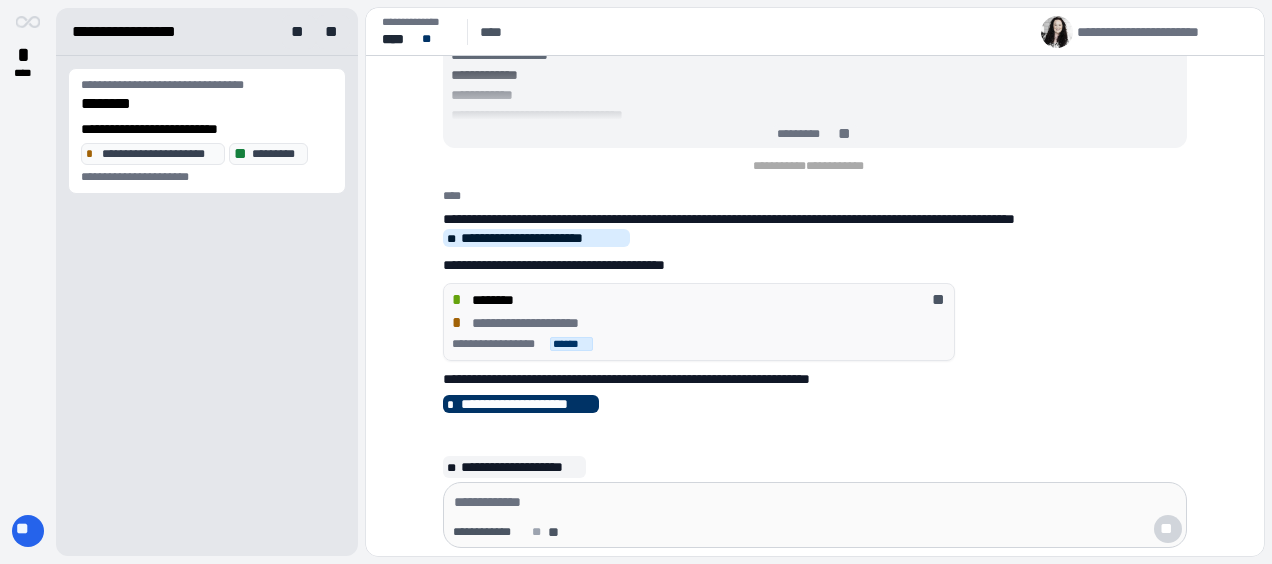 click on "**********" at bounding box center (699, 323) 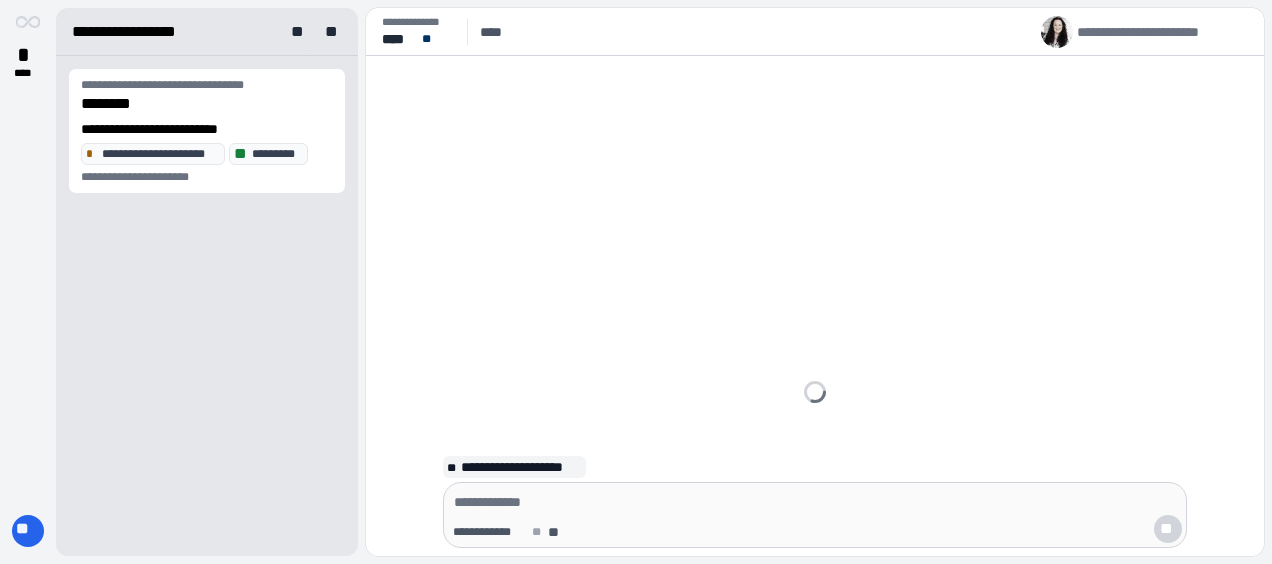 scroll, scrollTop: 0, scrollLeft: 0, axis: both 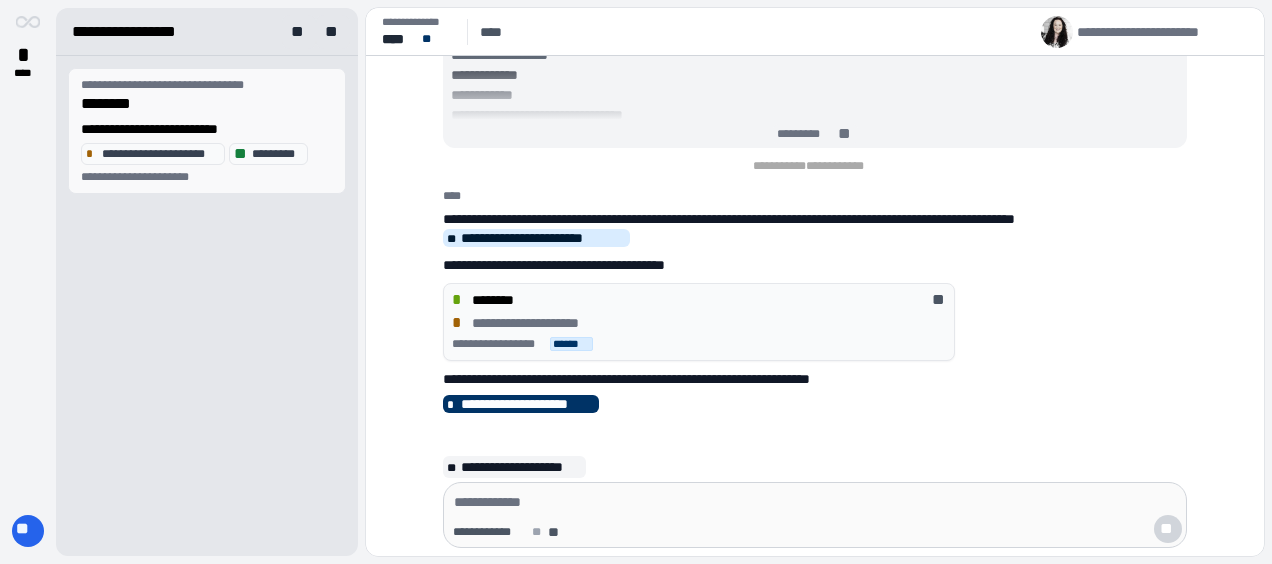 click on "**********" at bounding box center [207, 129] 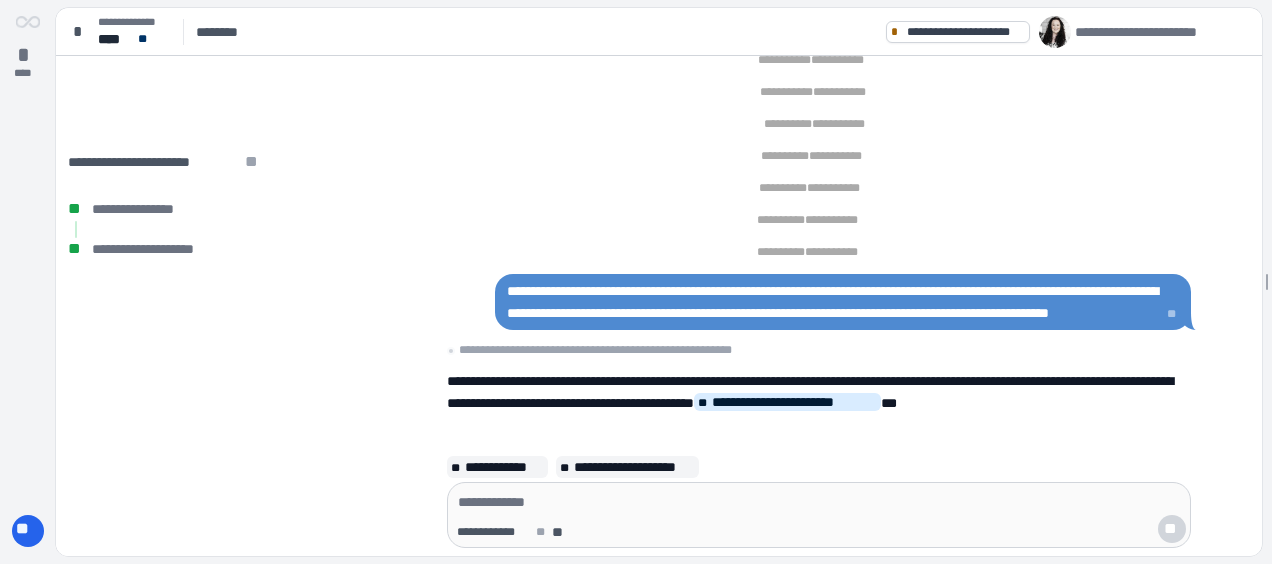 click on "**" at bounding box center (1173, 314) 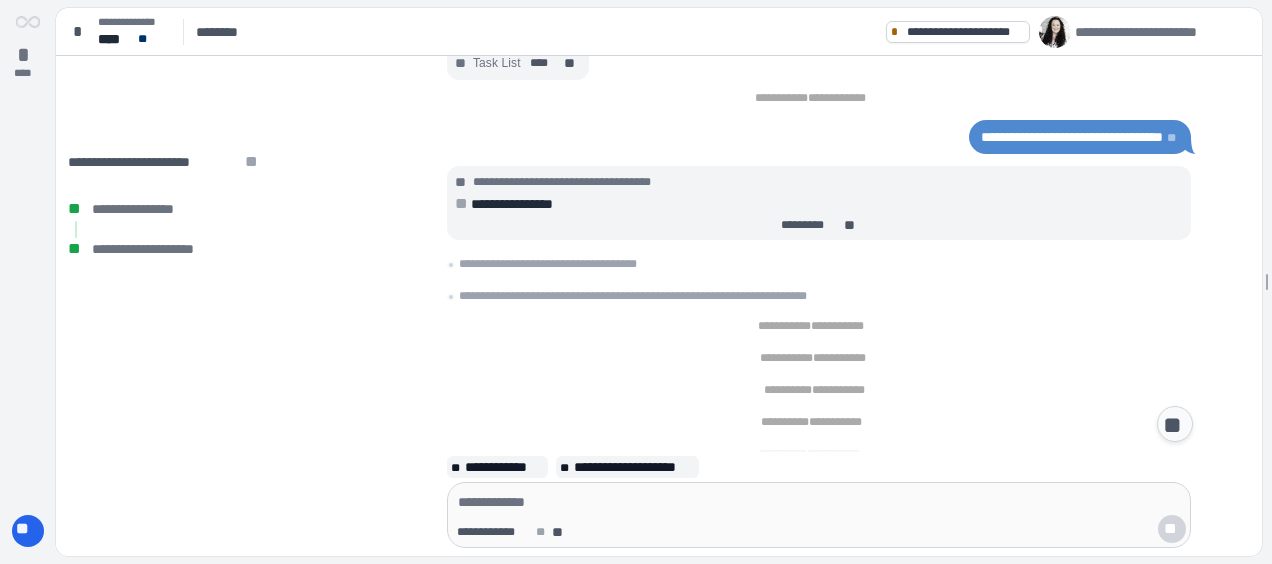 scroll, scrollTop: 263, scrollLeft: 0, axis: vertical 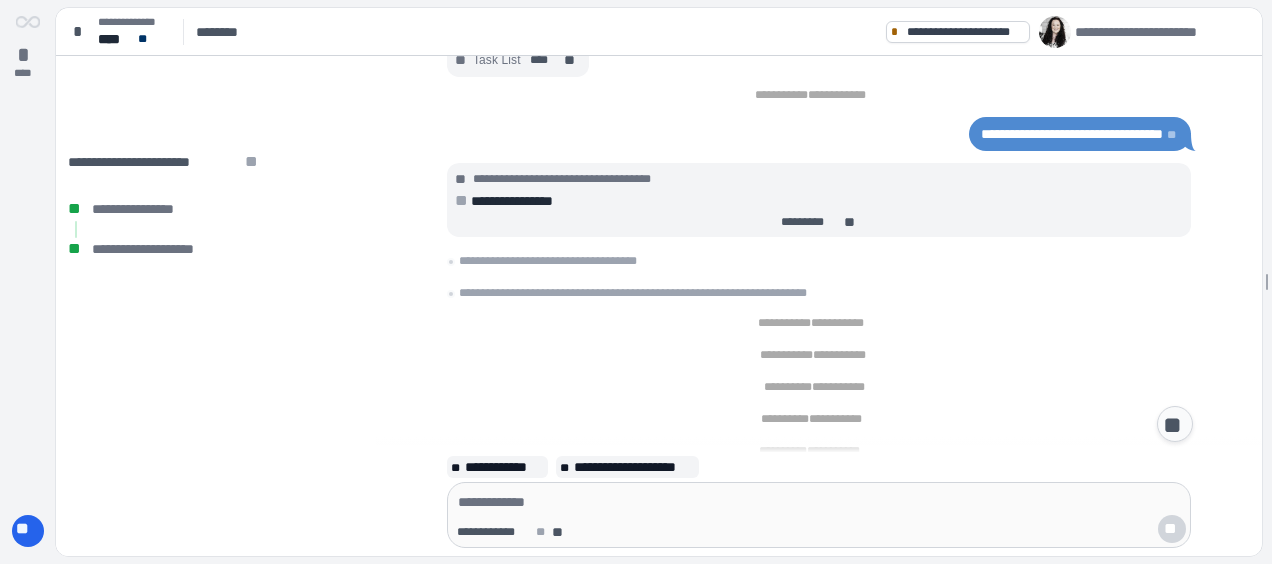 click on "**********" at bounding box center (819, 453) 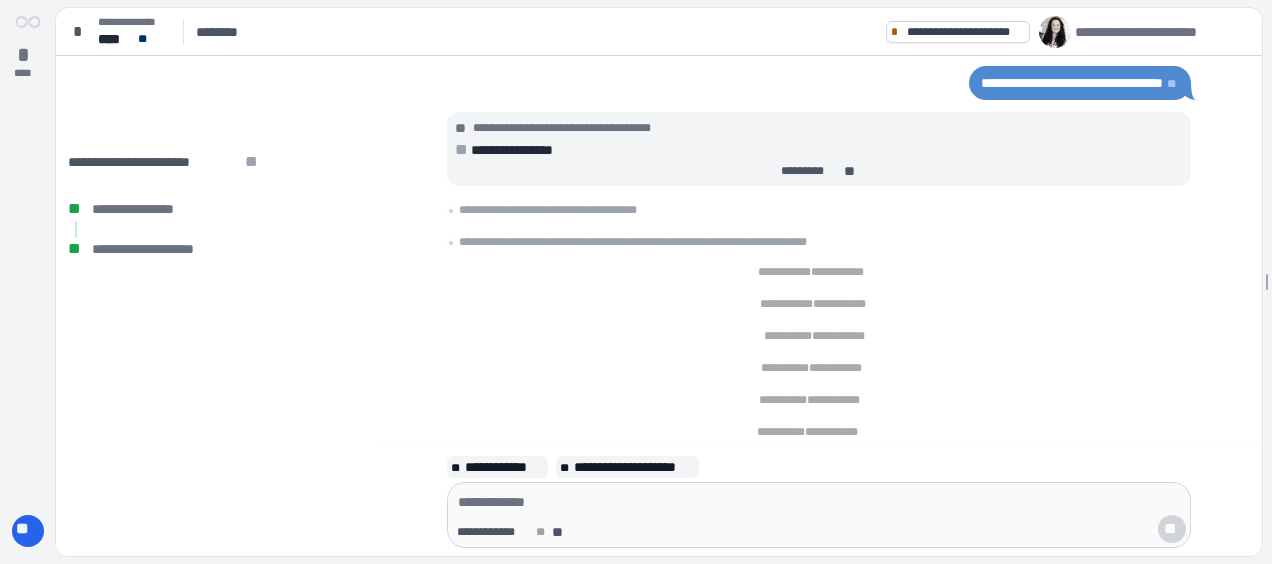 scroll, scrollTop: 0, scrollLeft: 0, axis: both 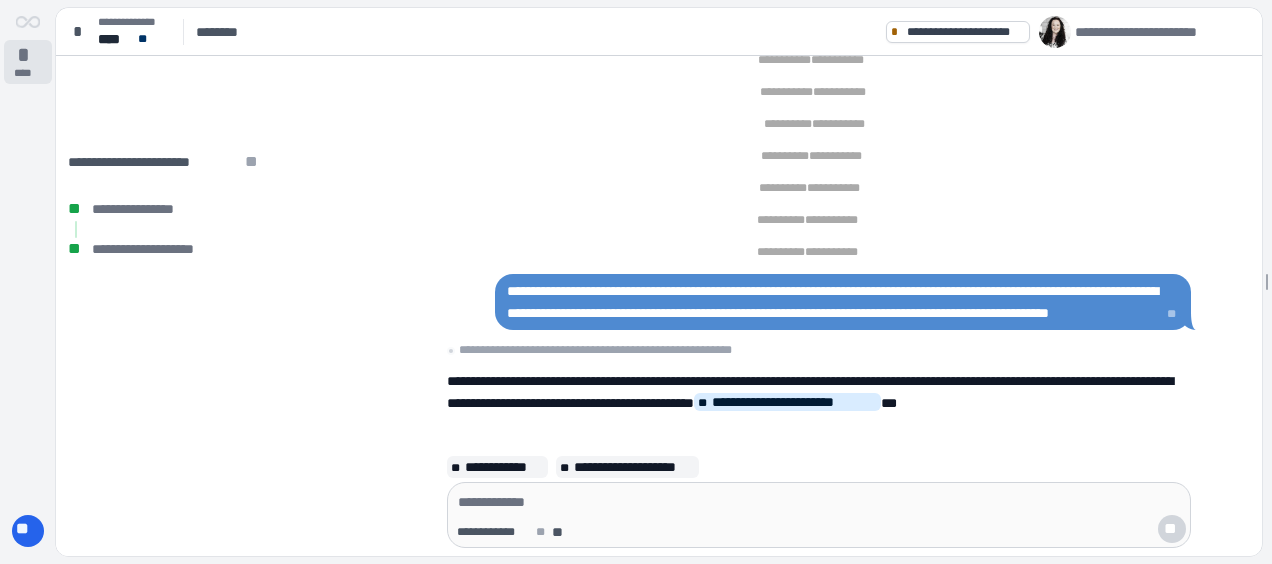 click on "* ****" at bounding box center (28, 62) 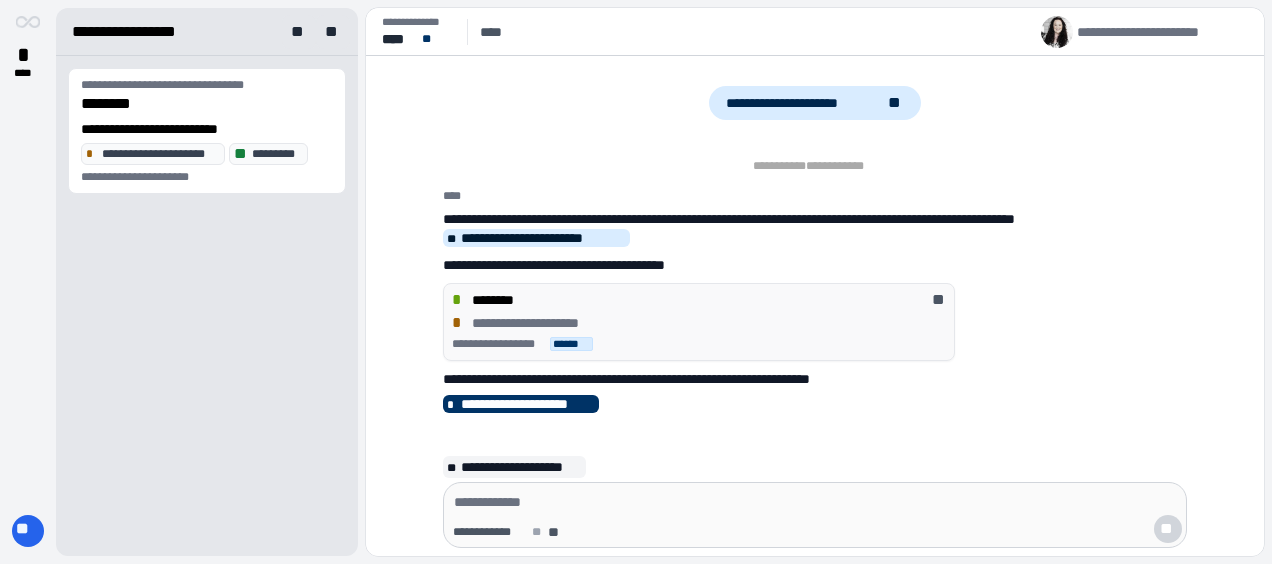 click on "**********" at bounding box center [699, 323] 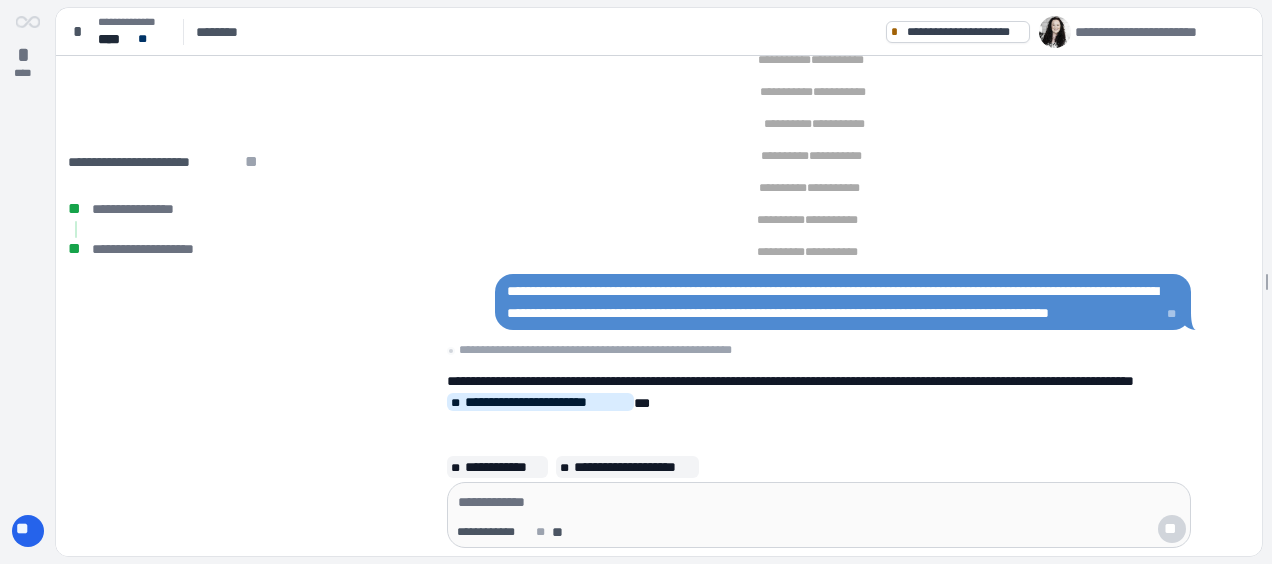 scroll, scrollTop: 0, scrollLeft: 0, axis: both 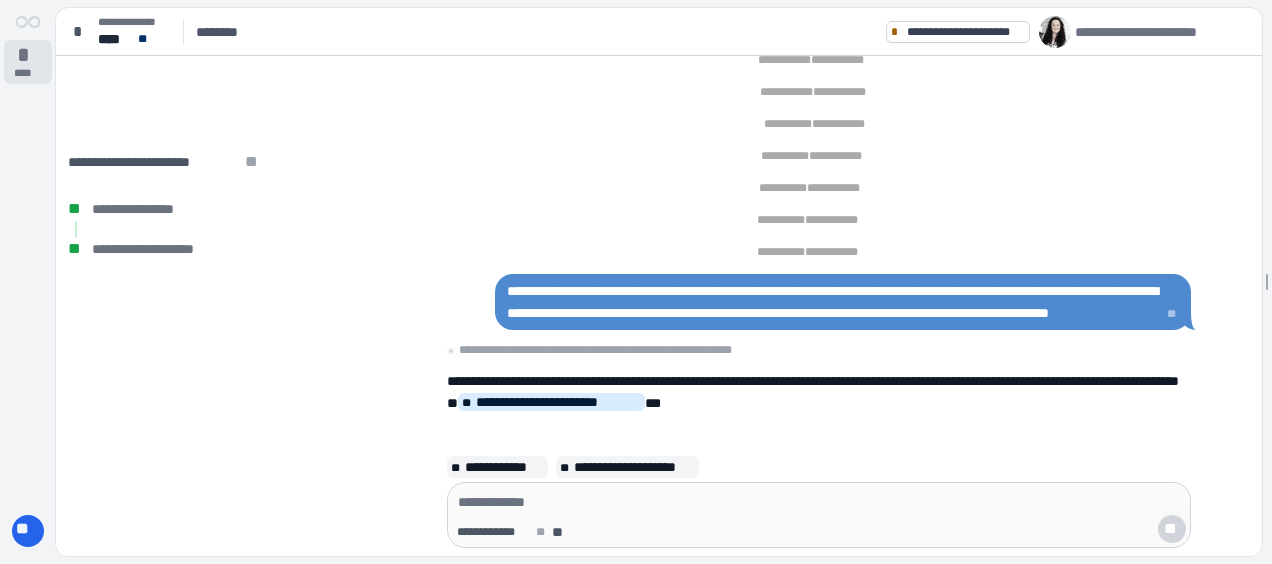 click on "*" at bounding box center (28, 55) 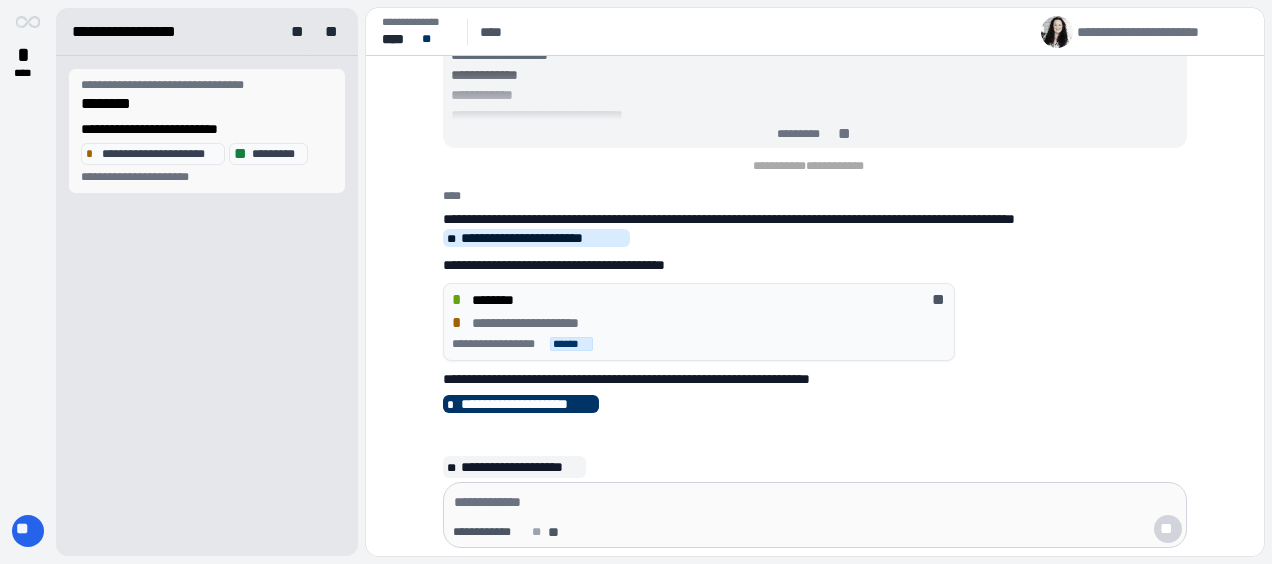 click on "********" at bounding box center (207, 104) 